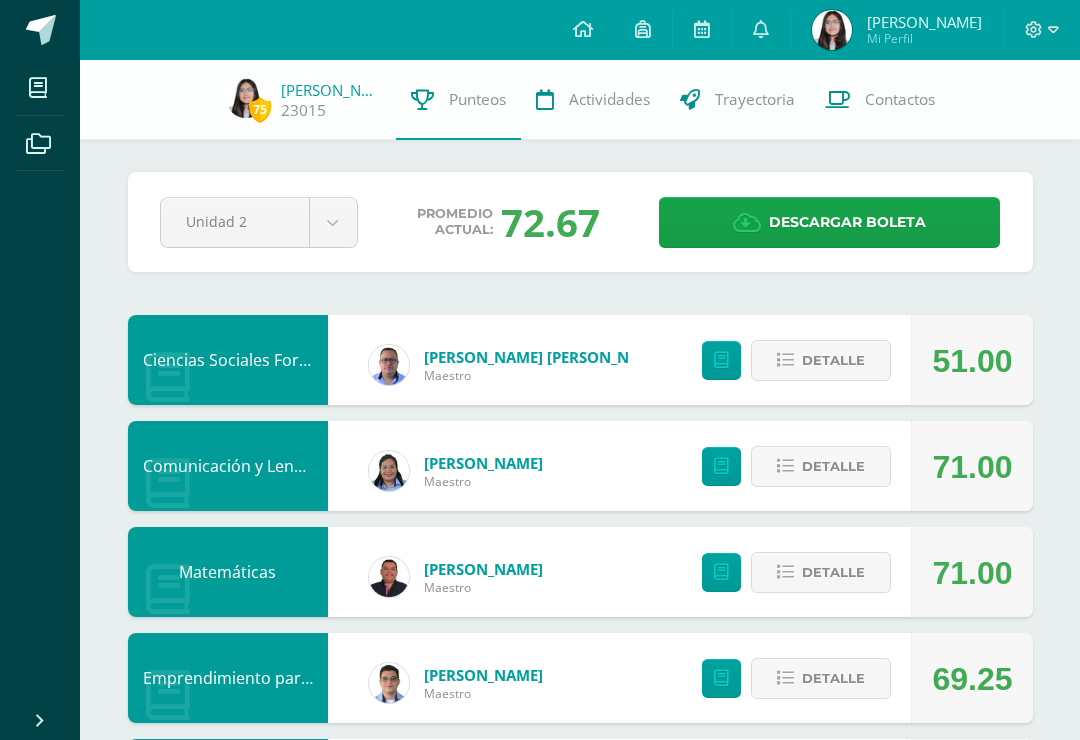 scroll, scrollTop: 0, scrollLeft: 0, axis: both 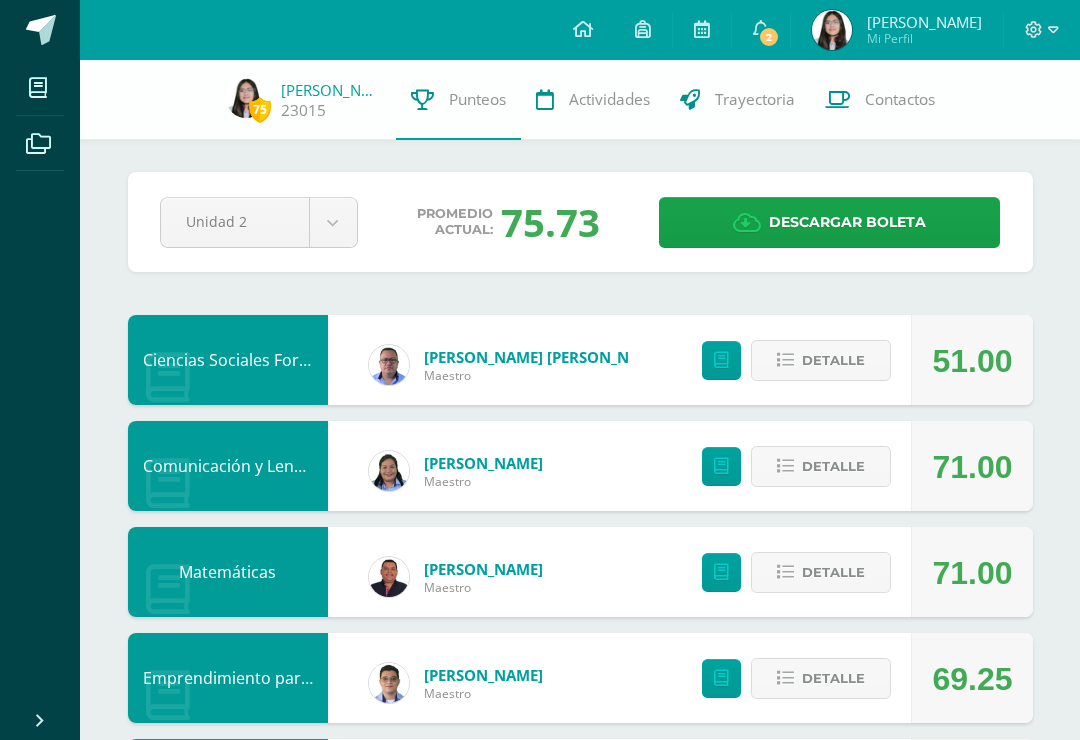click on "2" at bounding box center (761, 30) 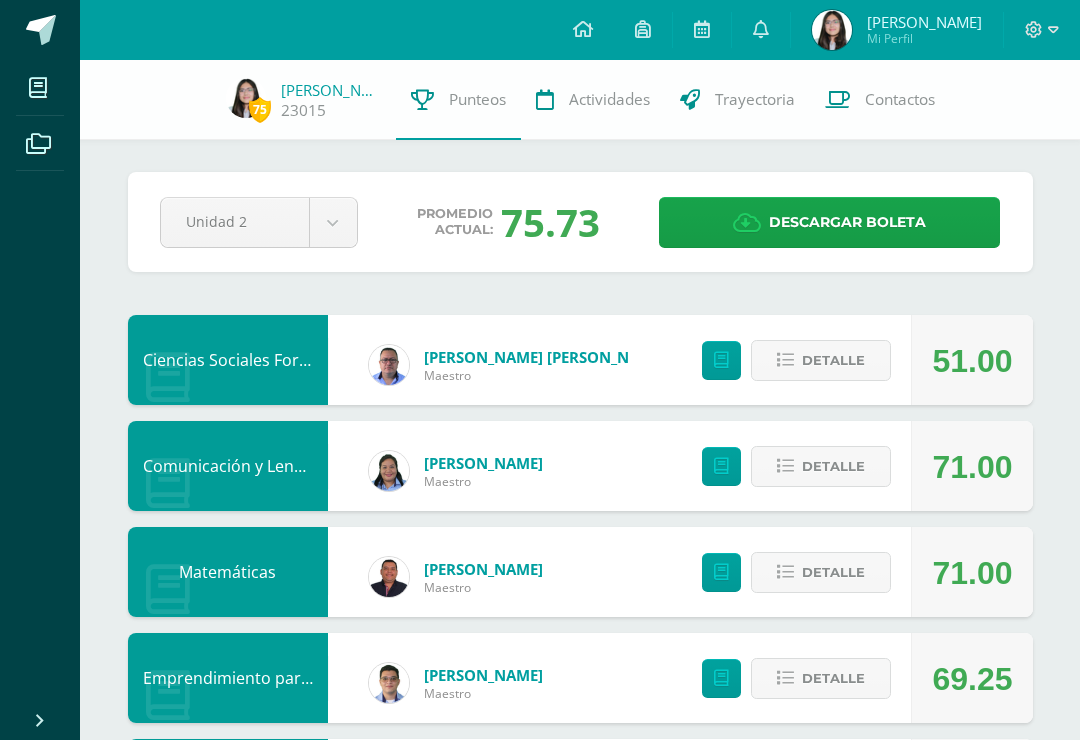 click on "Pendiente
Unidad 2                             Unidad 1 Unidad 2 Unidad 3
Promedio actual:
75.73
Descargar boleta" at bounding box center (580, 222) 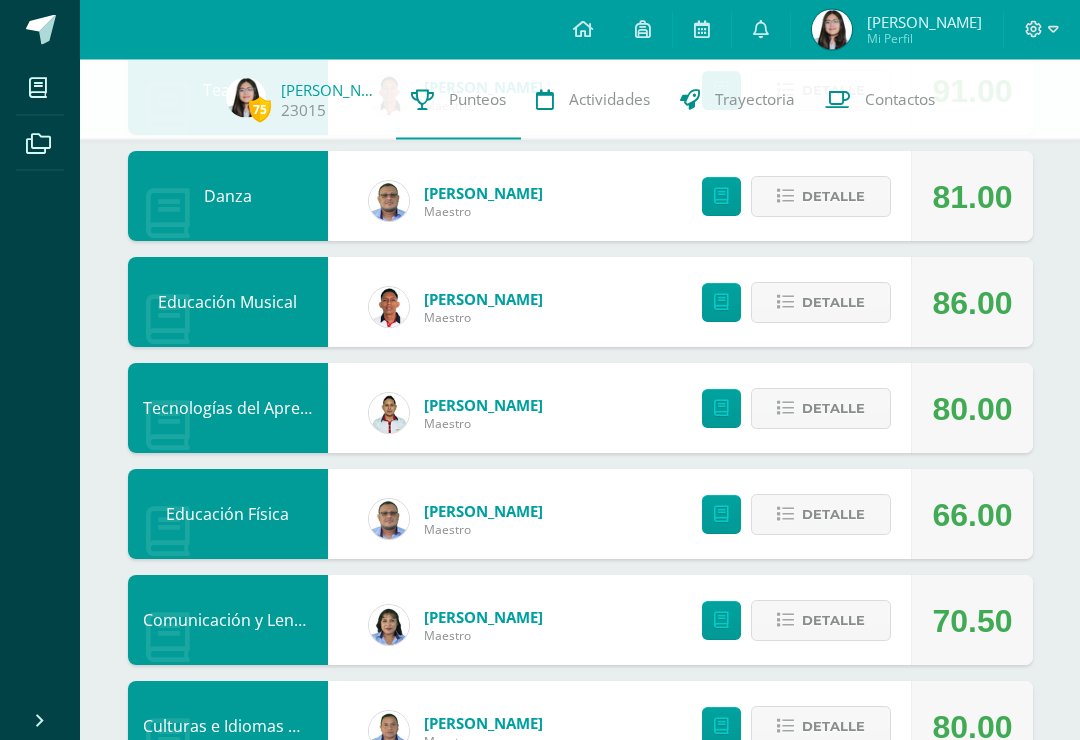 scroll, scrollTop: 909, scrollLeft: 0, axis: vertical 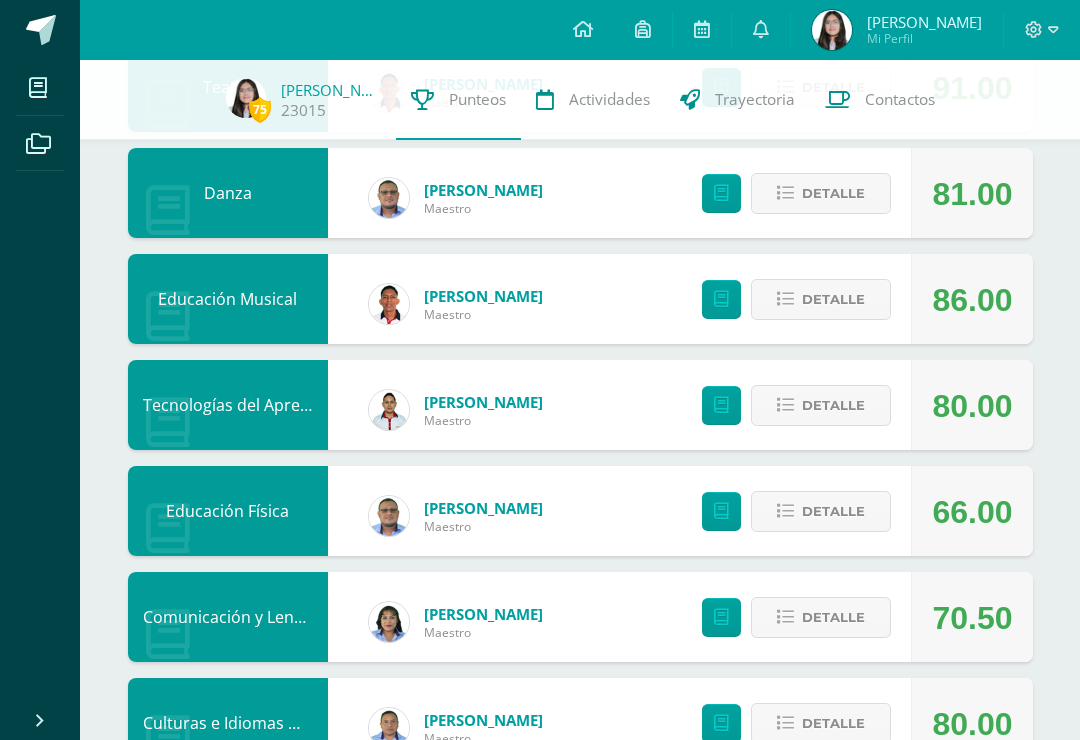 click on "Detalle" at bounding box center [821, 299] 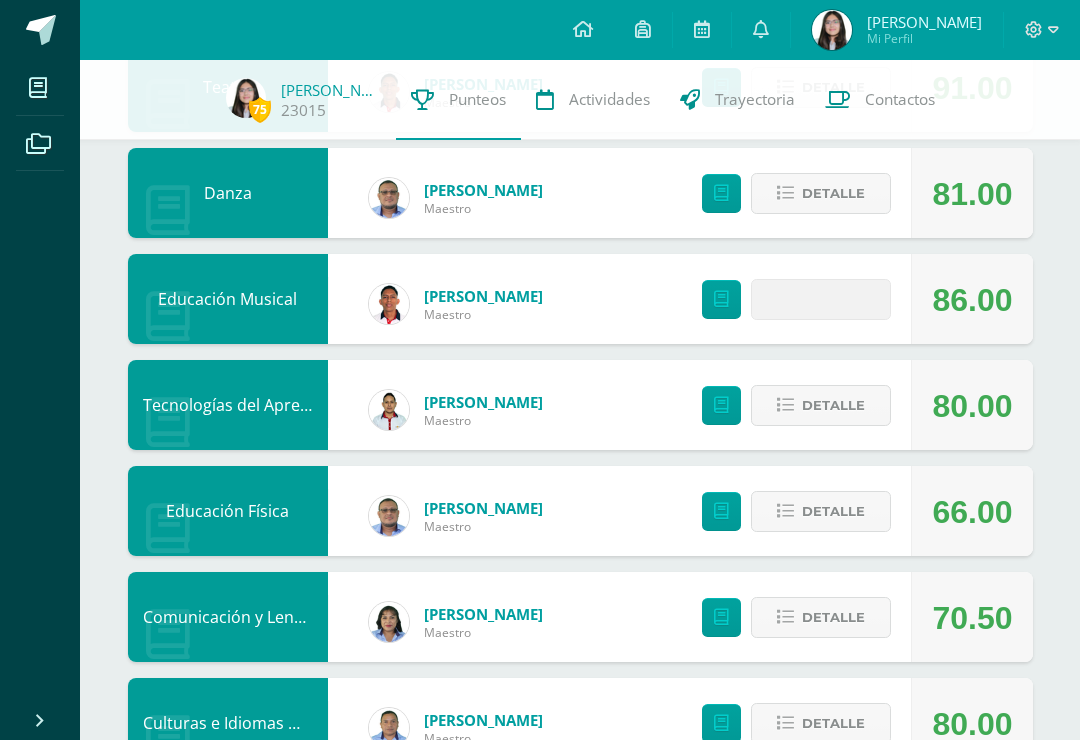 click on "Detalle" at bounding box center (821, 299) 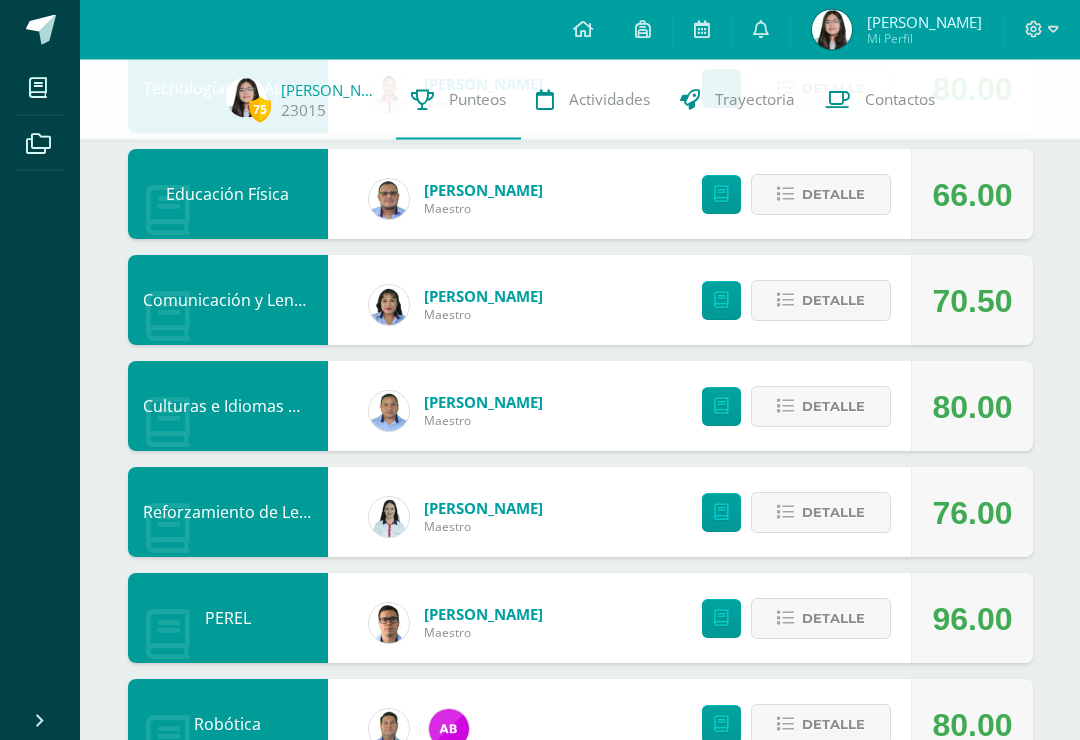 scroll, scrollTop: 1776, scrollLeft: 0, axis: vertical 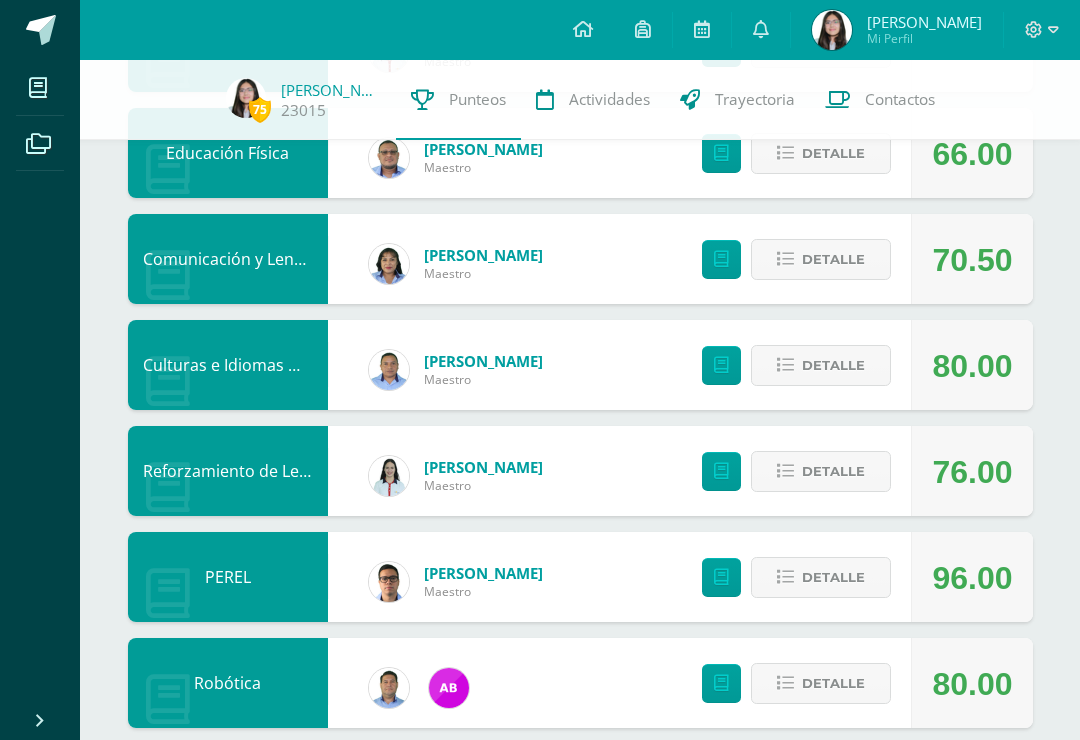 click at bounding box center [38, 88] 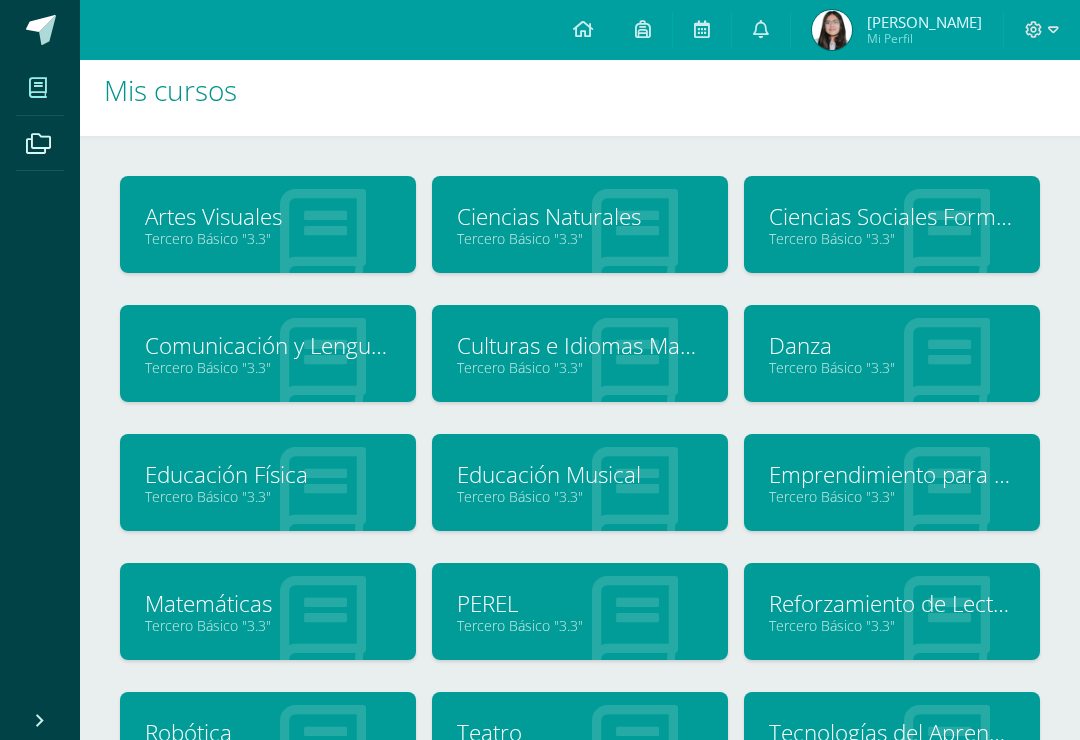 scroll, scrollTop: 16, scrollLeft: 0, axis: vertical 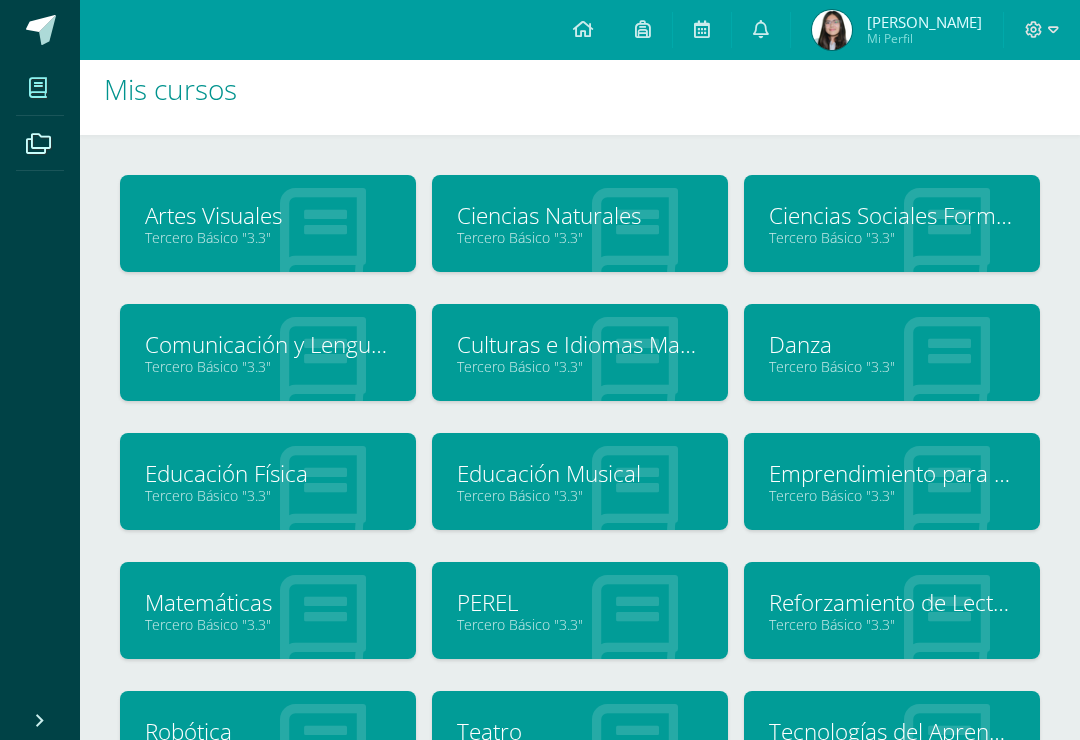 click on "Culturas e Idiomas Mayas Garífuna o Xinca" at bounding box center (580, 344) 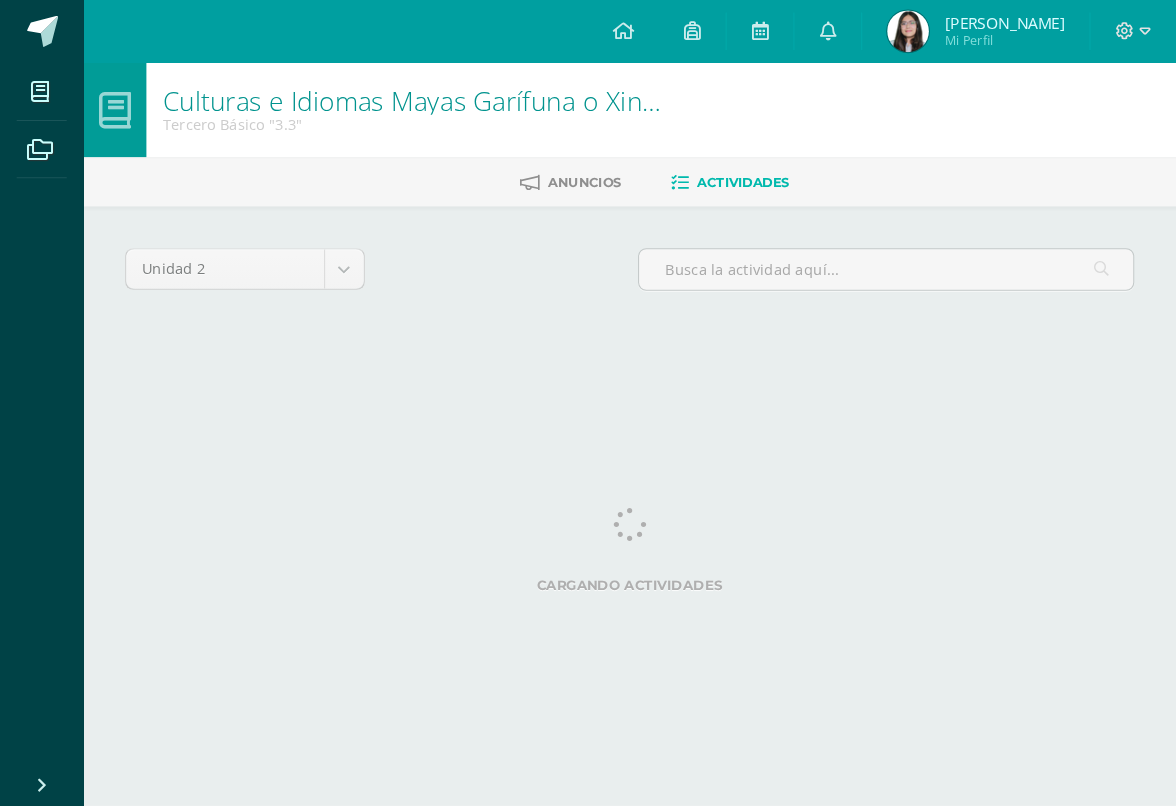 scroll, scrollTop: 0, scrollLeft: 0, axis: both 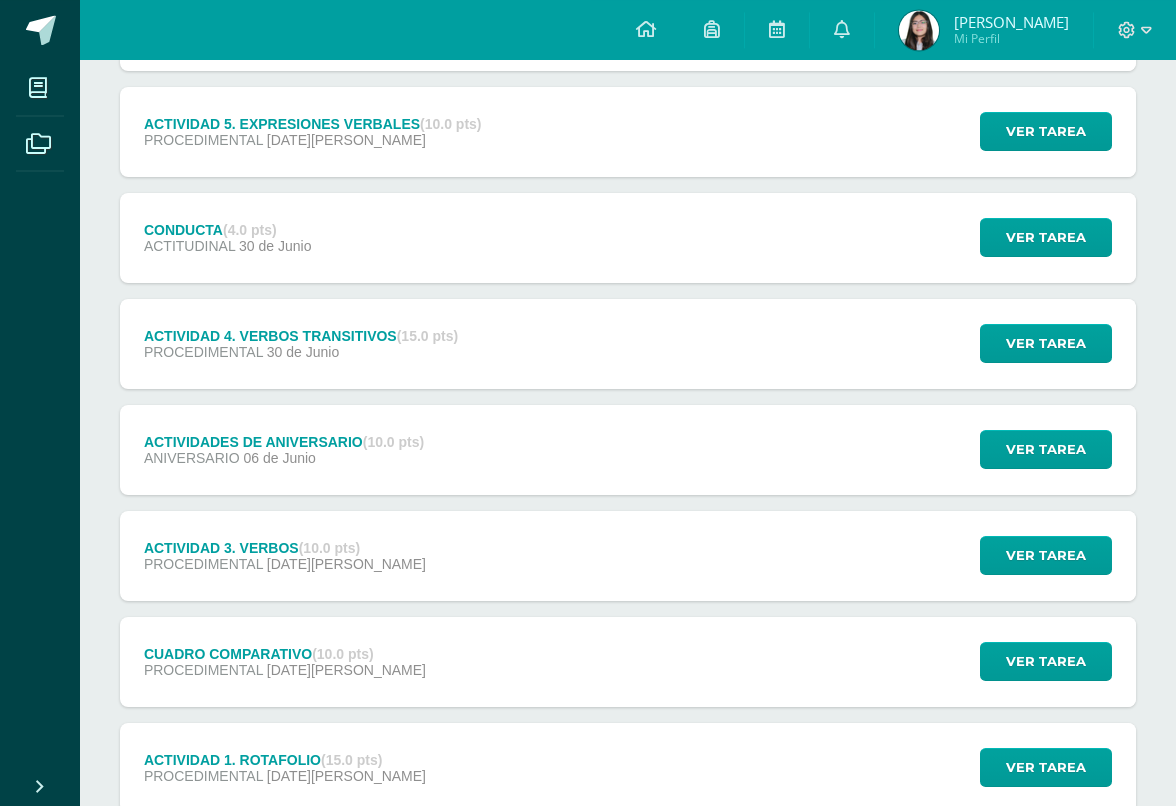 click on "Ver tarea" at bounding box center (1046, 343) 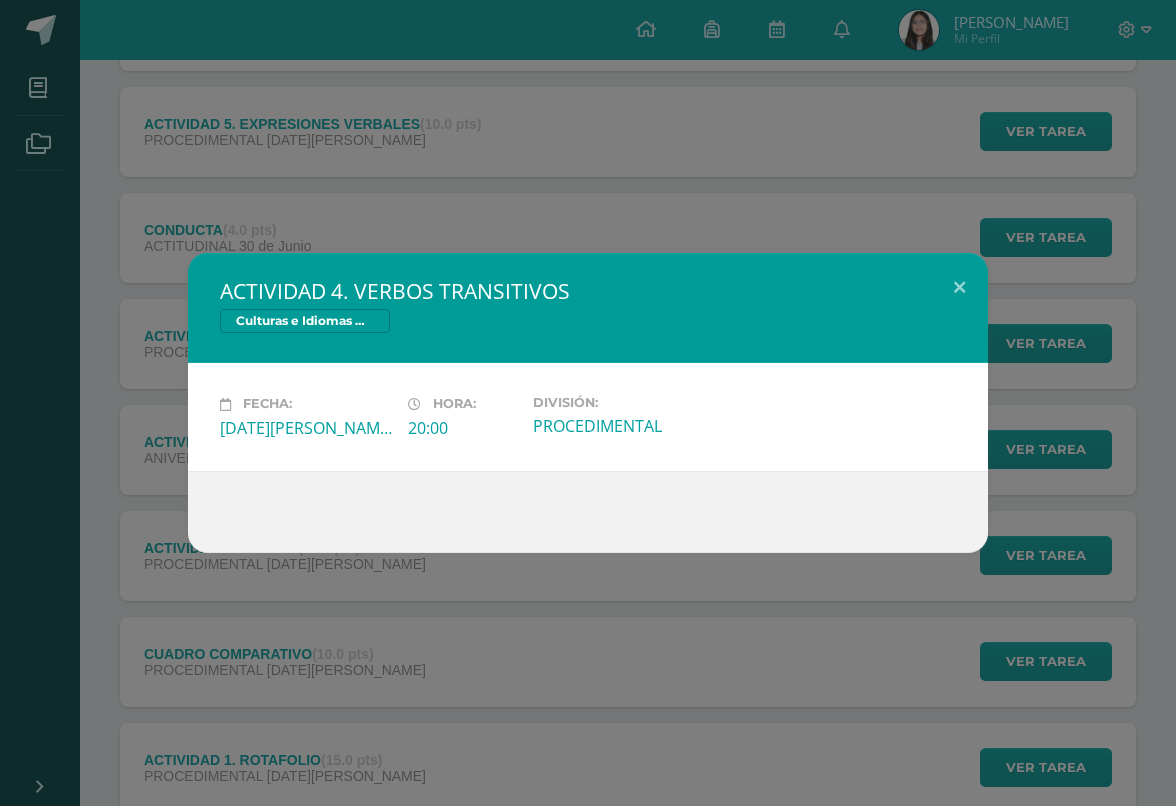 click at bounding box center (959, 287) 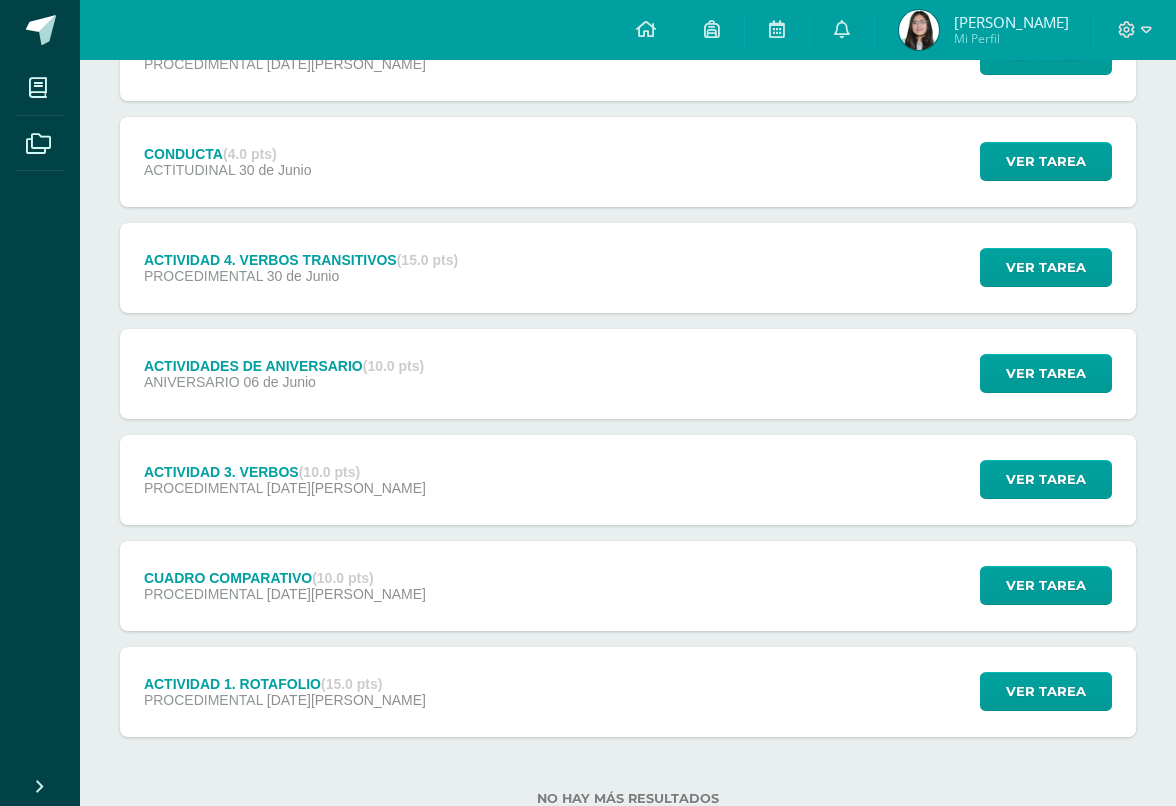 scroll, scrollTop: 542, scrollLeft: 0, axis: vertical 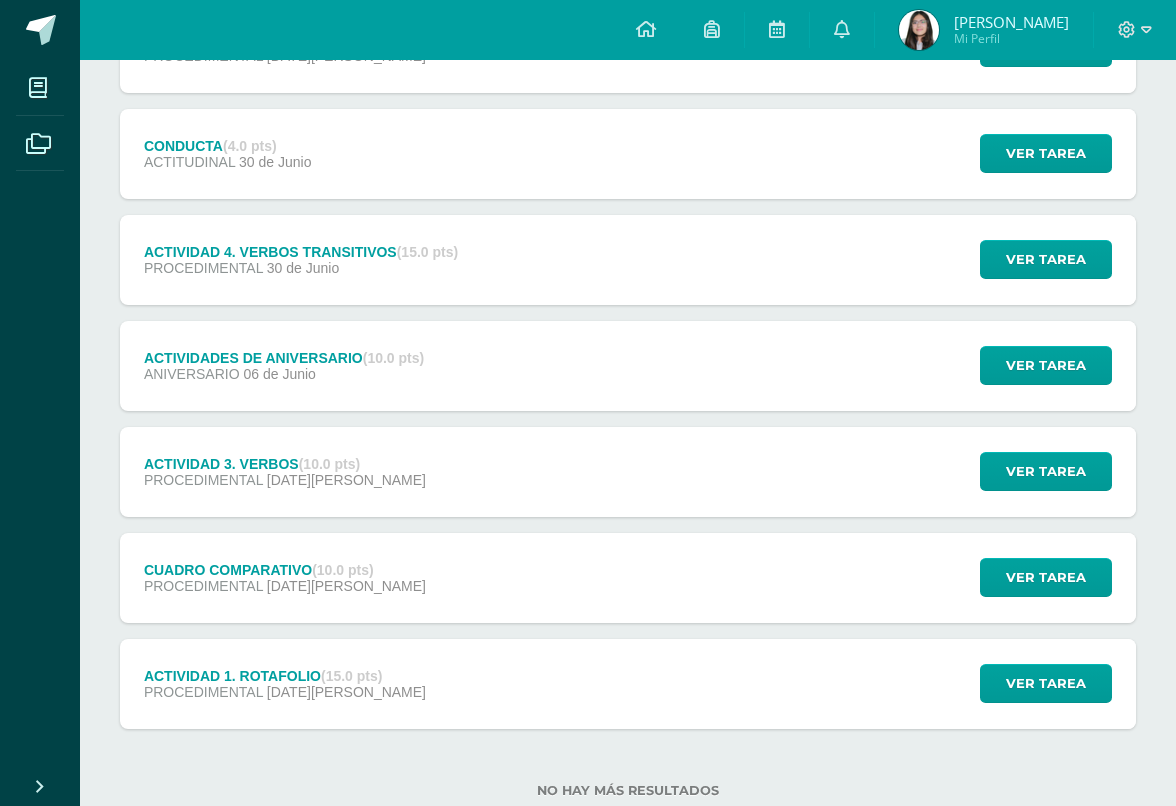 click on "Ver tarea" at bounding box center (1043, 472) 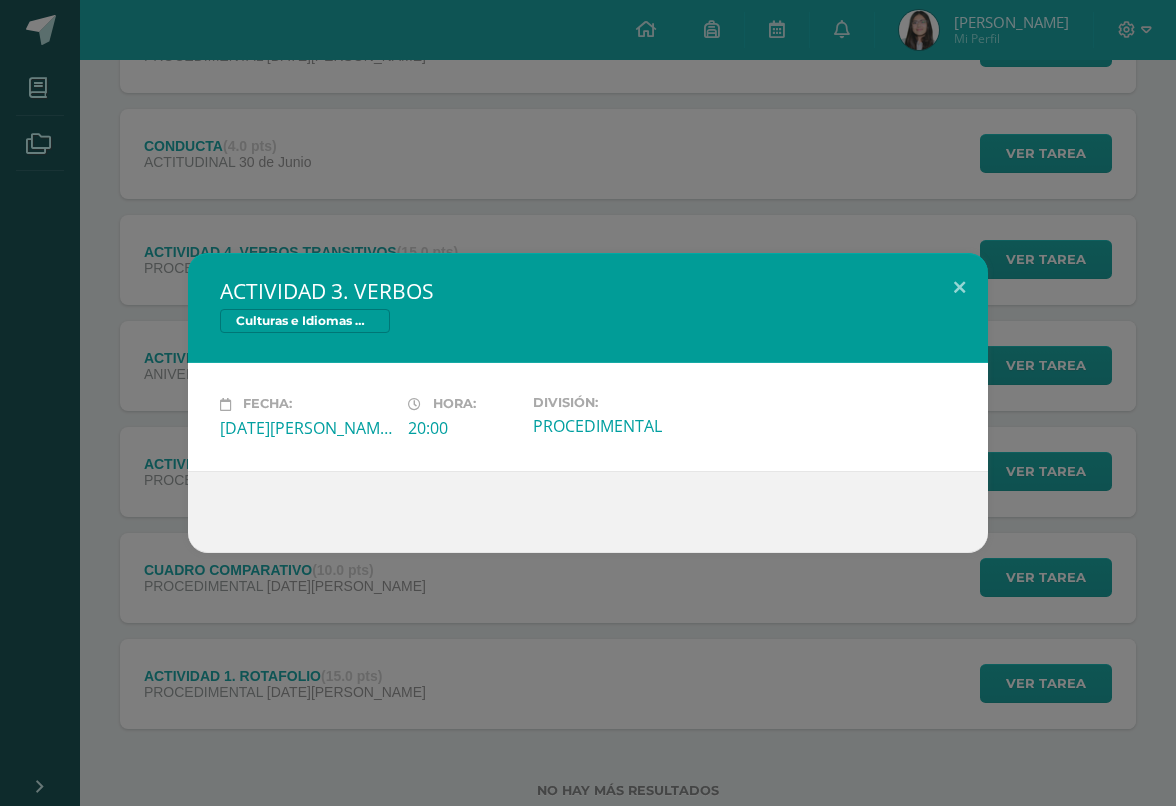 click at bounding box center (959, 287) 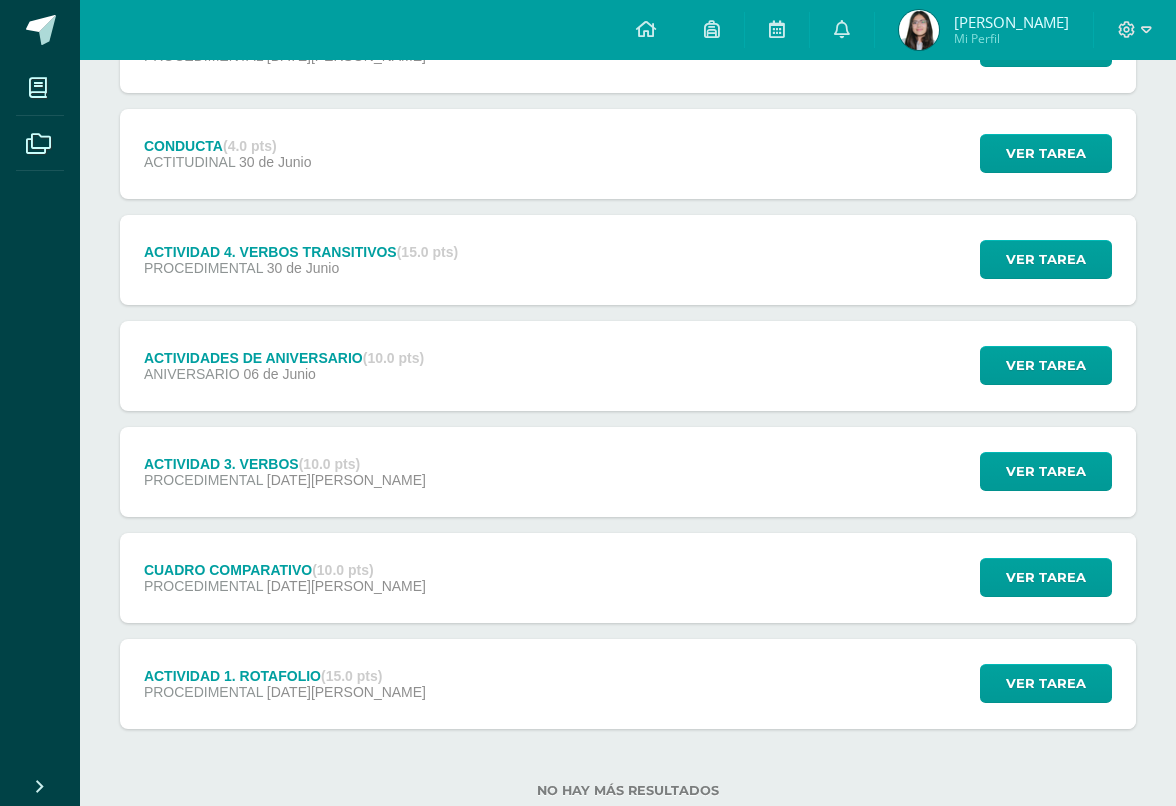 click on "Ver tarea" at bounding box center [1046, 683] 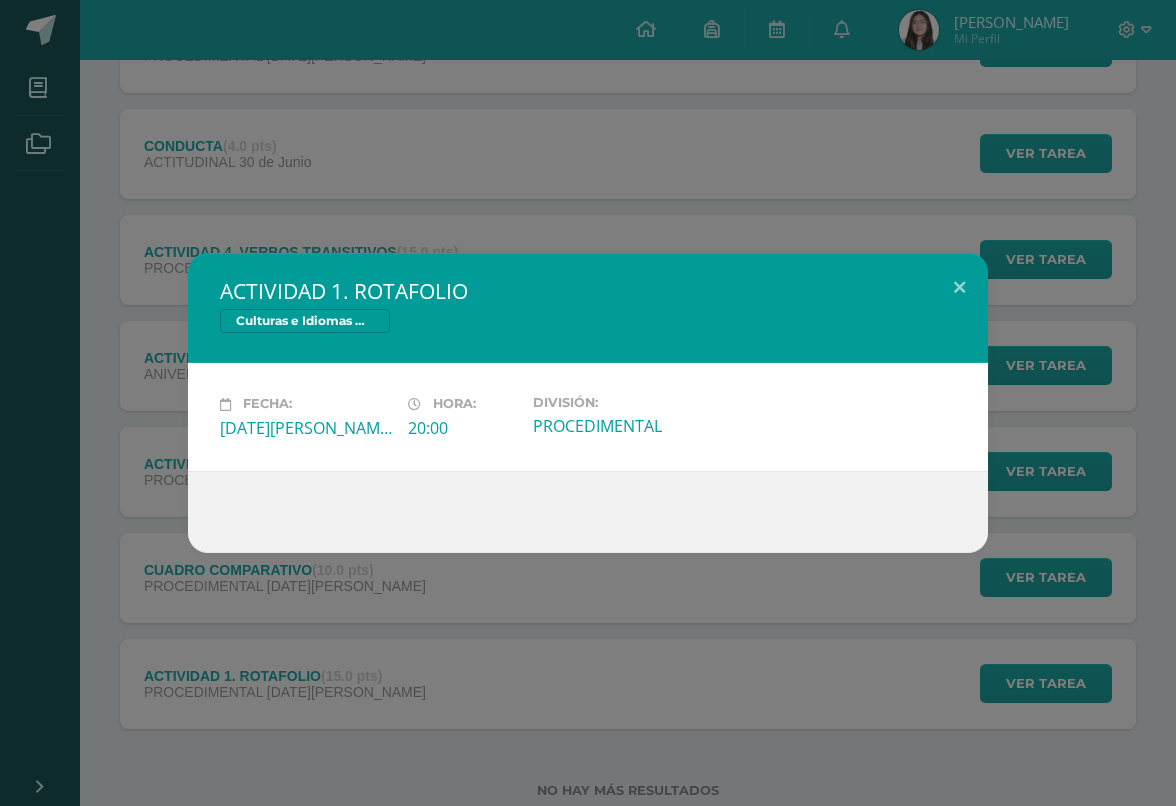 click at bounding box center [959, 287] 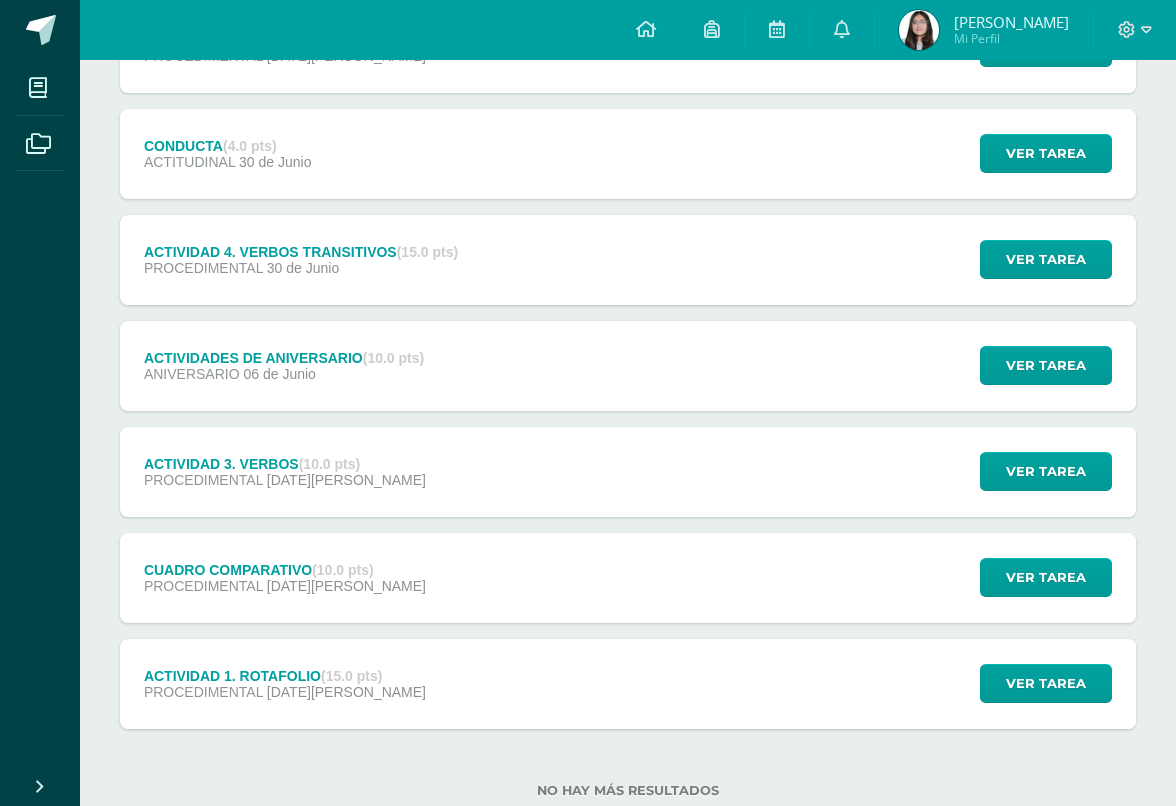 click on "Ver tarea" at bounding box center [1046, 577] 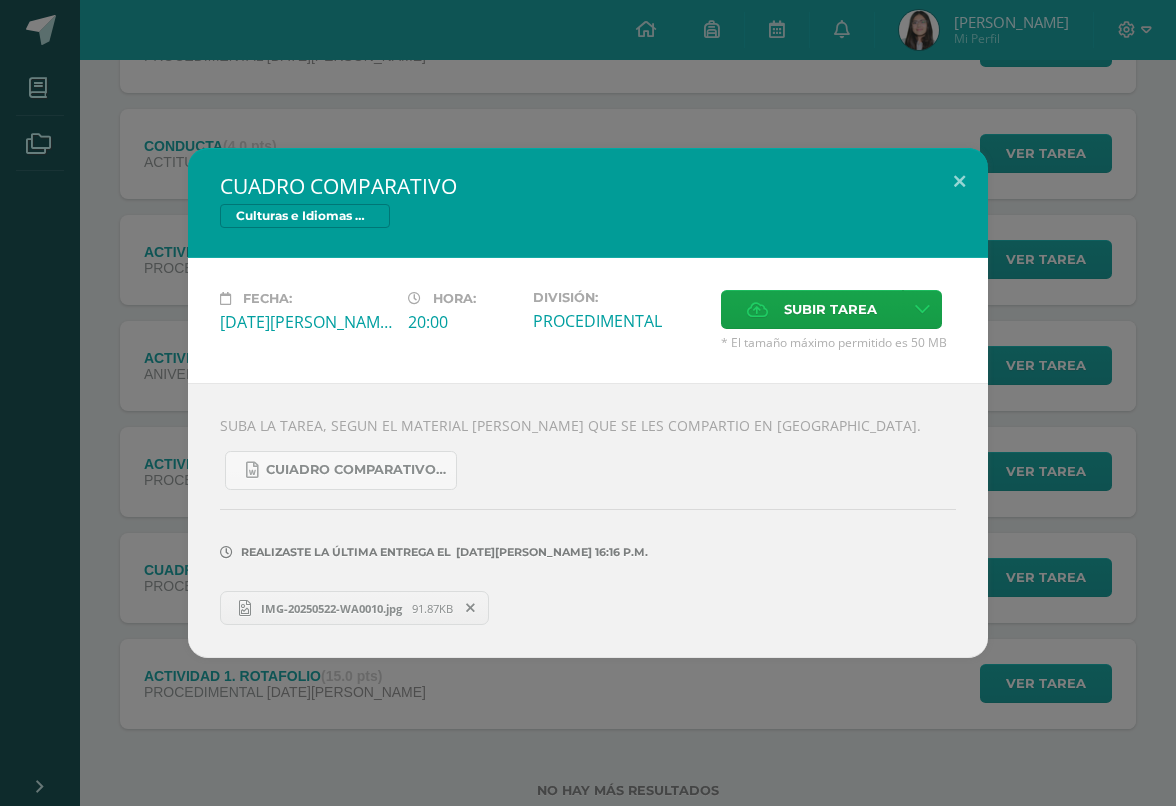 click on "CUIADRO COMPARATIVO DE ESPAMPAS Y DANZAS.docx" at bounding box center (356, 470) 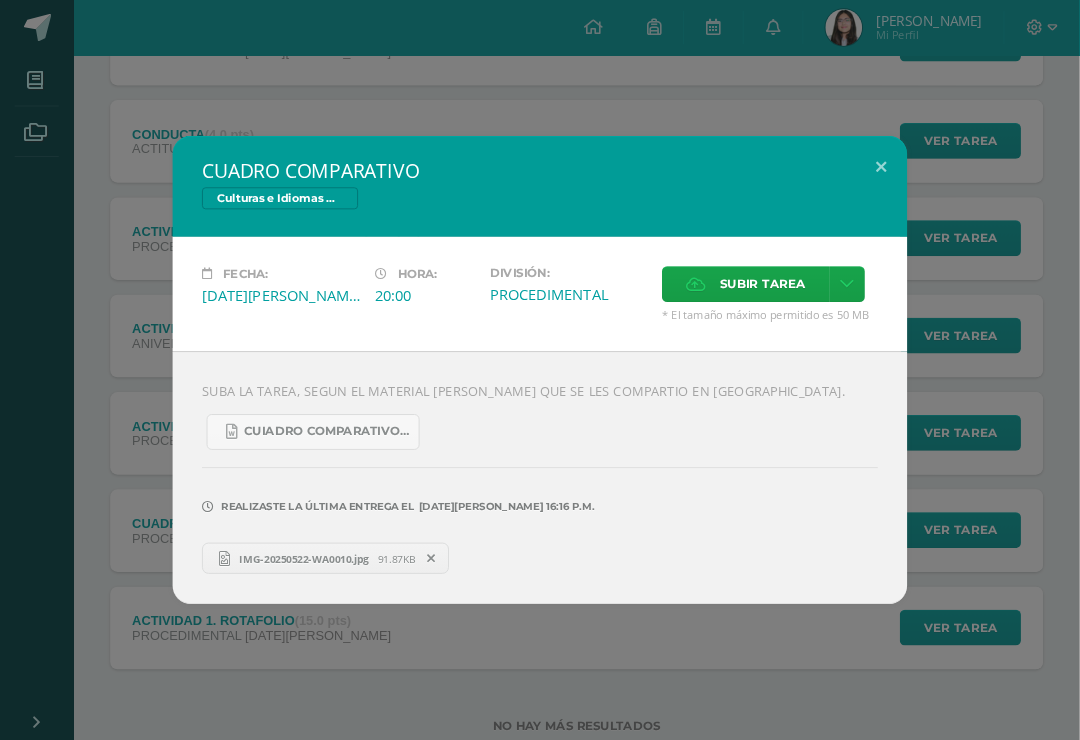 scroll, scrollTop: 573, scrollLeft: 0, axis: vertical 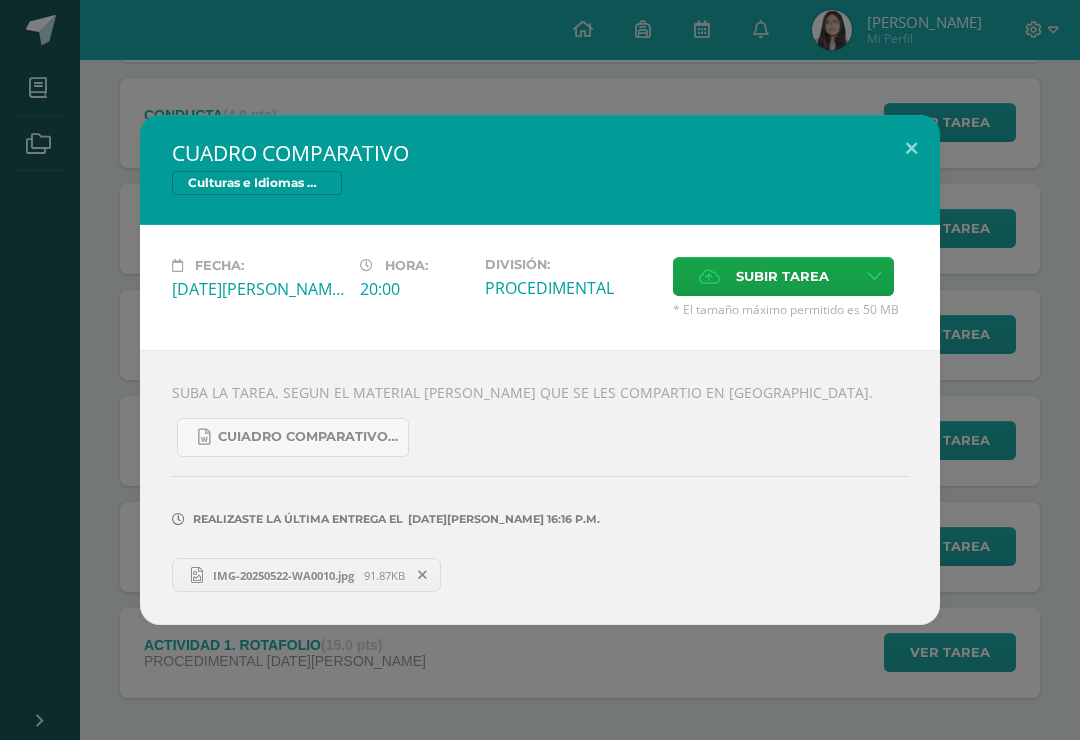 click at bounding box center (911, 149) 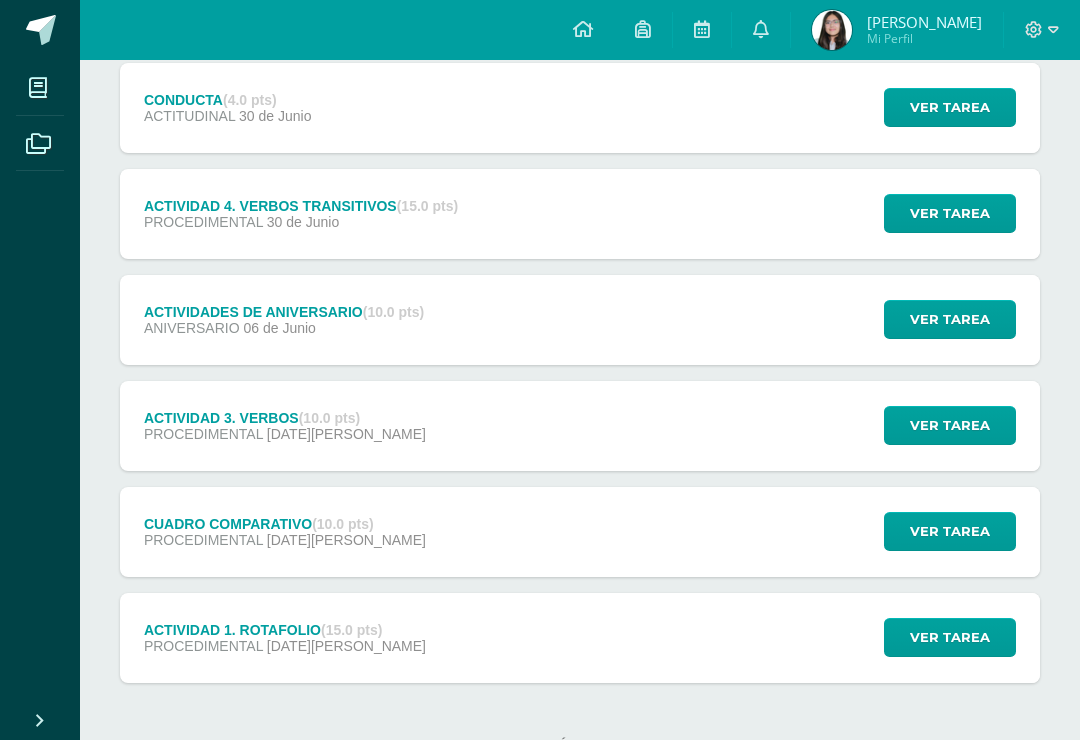 scroll, scrollTop: 639, scrollLeft: 0, axis: vertical 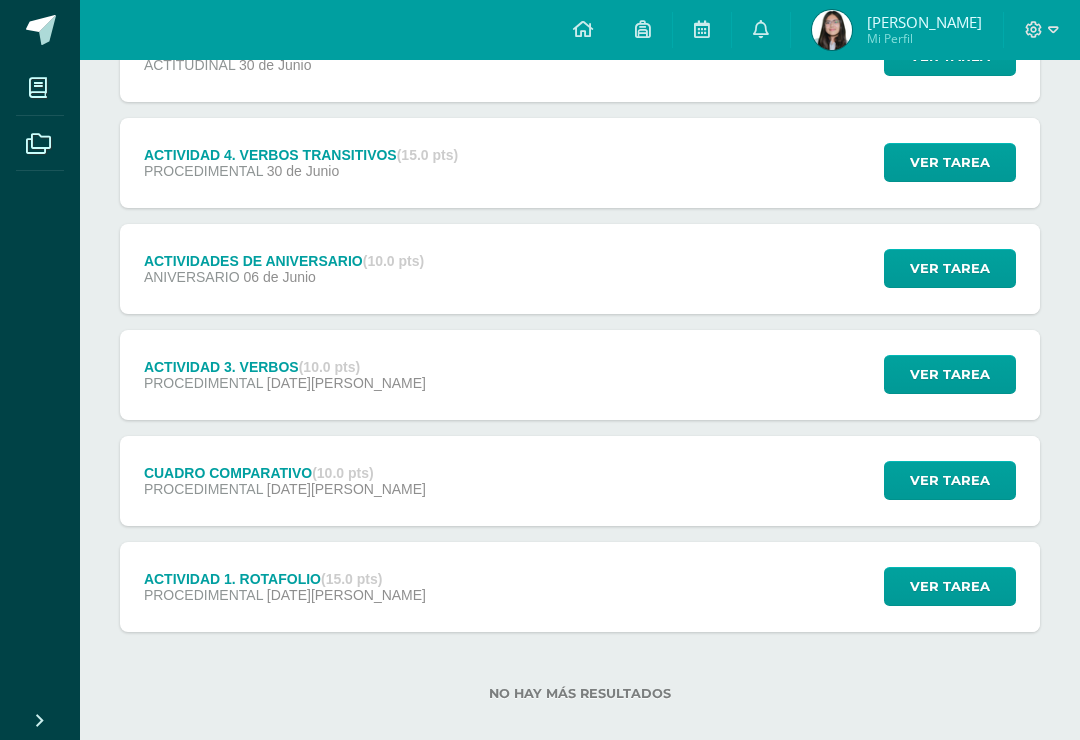 click on "Ver tarea" at bounding box center (947, 481) 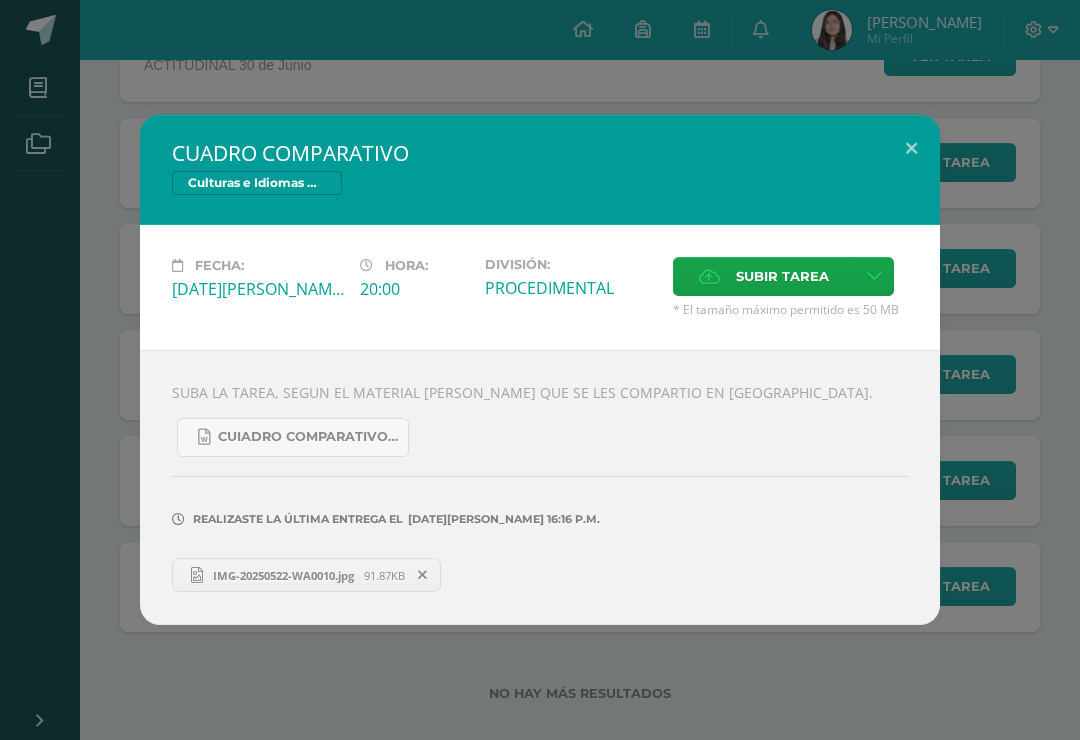 click at bounding box center [911, 149] 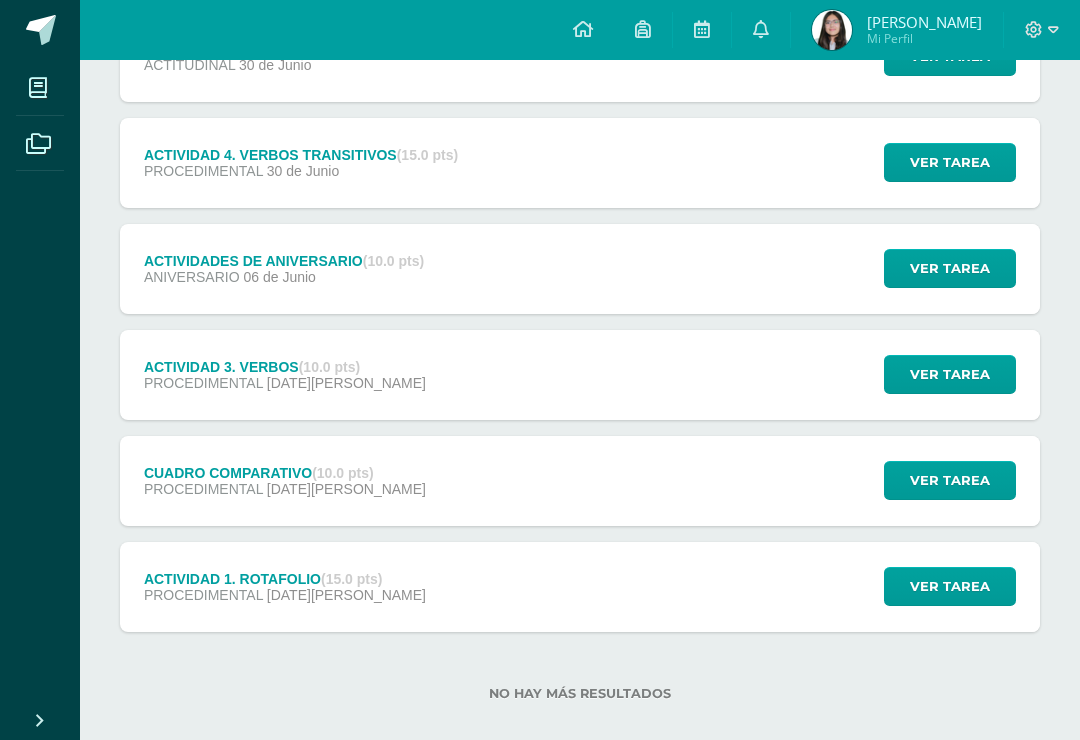 click on "Ver tarea" at bounding box center [950, 374] 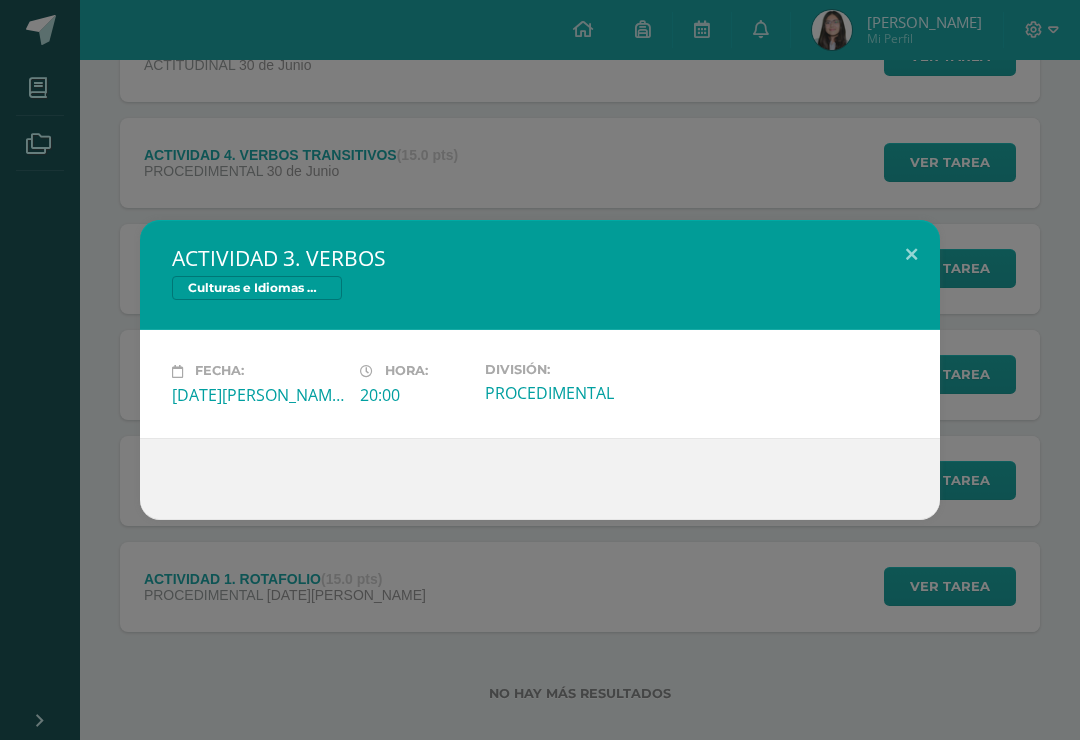 click at bounding box center (911, 254) 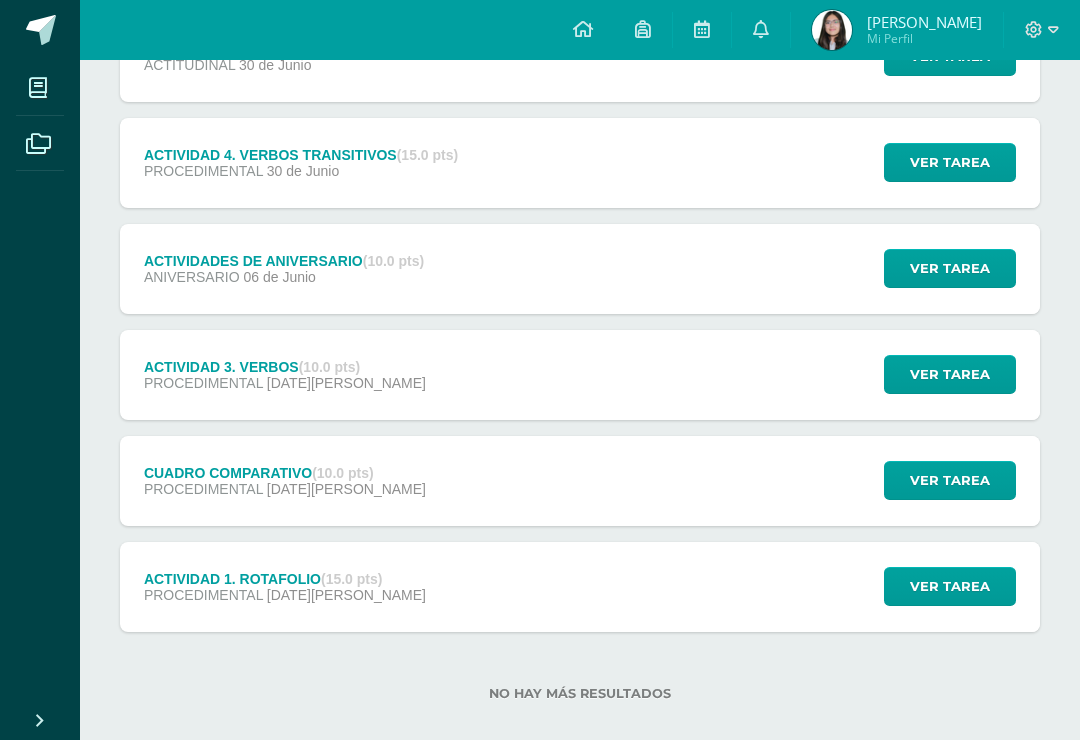 click on "Ver tarea" at bounding box center [950, 268] 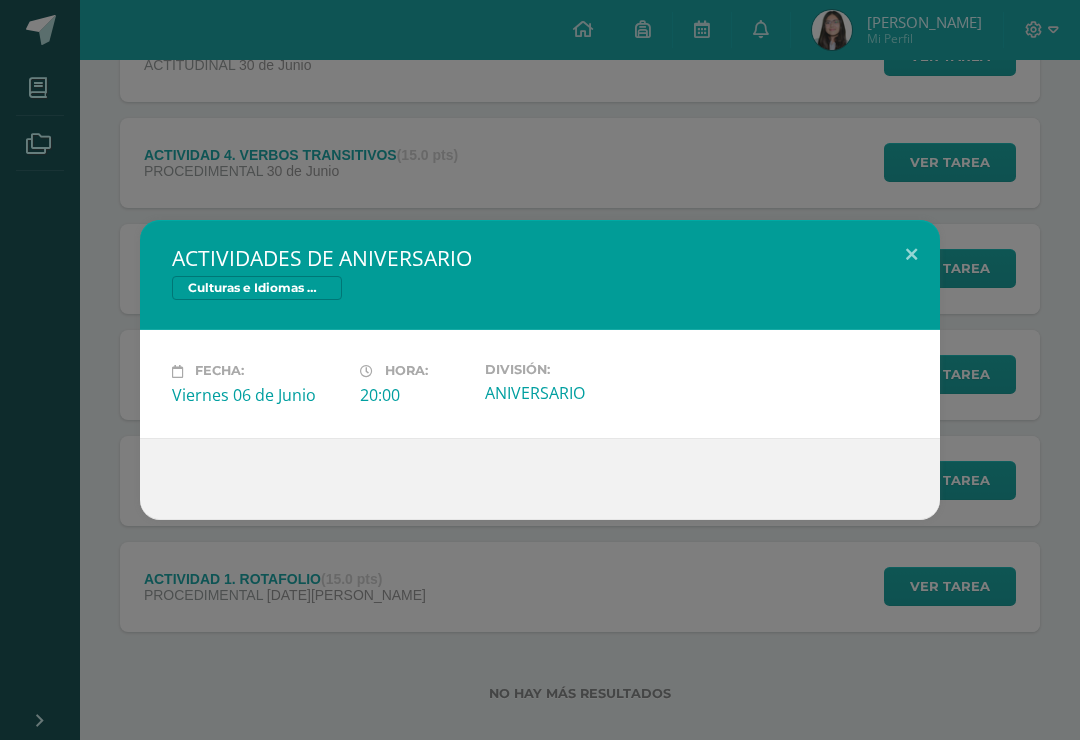 click at bounding box center (911, 254) 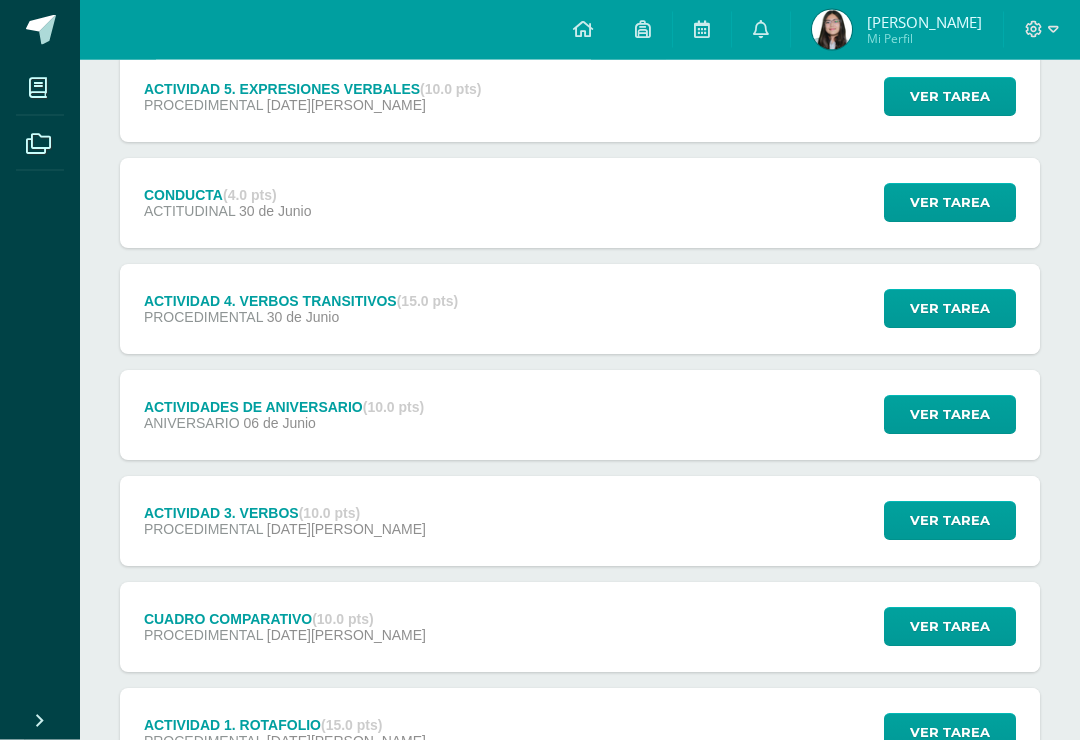 click on "Ver tarea" at bounding box center [950, 309] 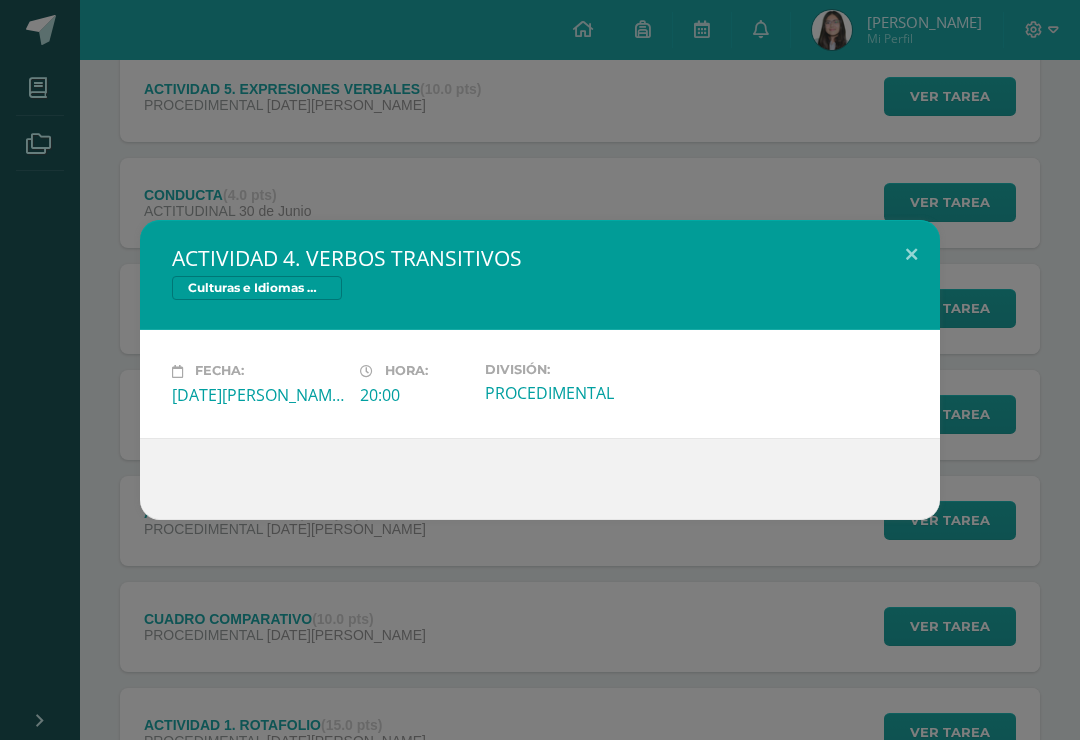 click at bounding box center [911, 254] 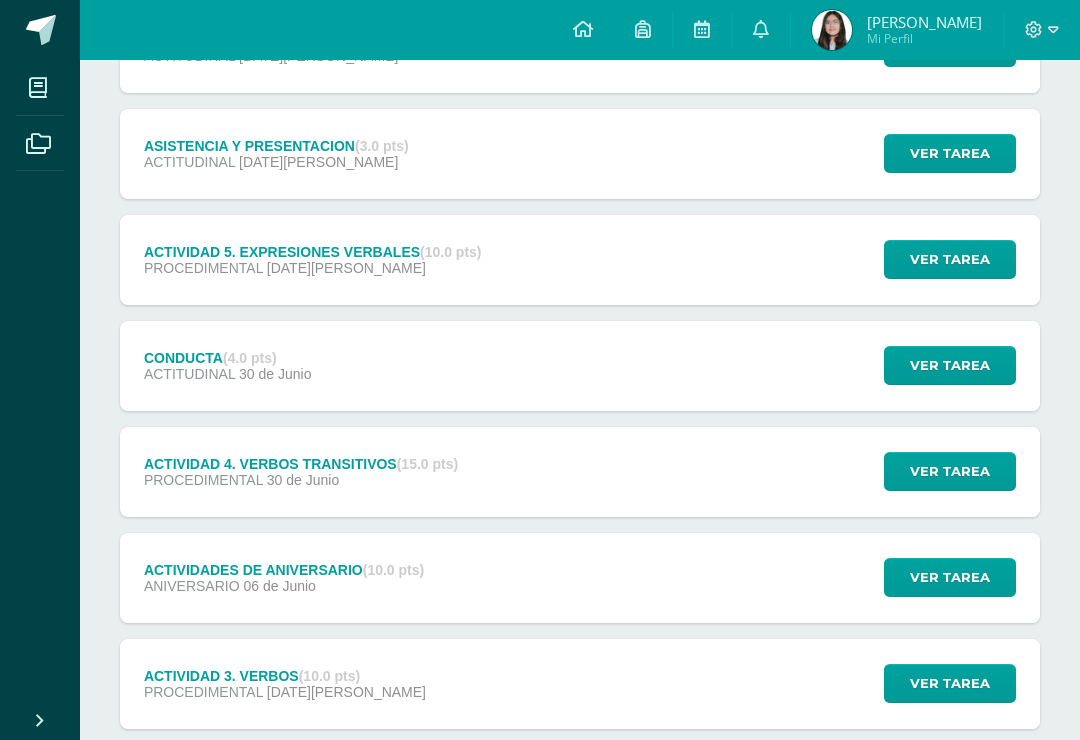 scroll, scrollTop: 334, scrollLeft: 0, axis: vertical 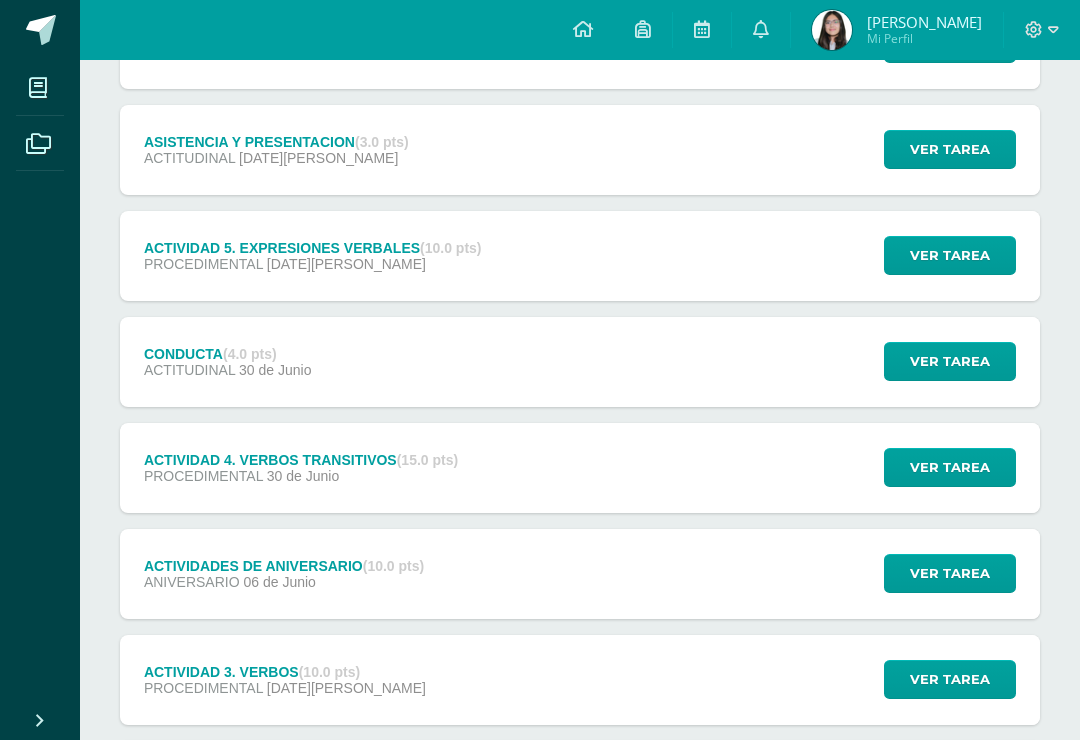 click on "Ver tarea" at bounding box center (950, 255) 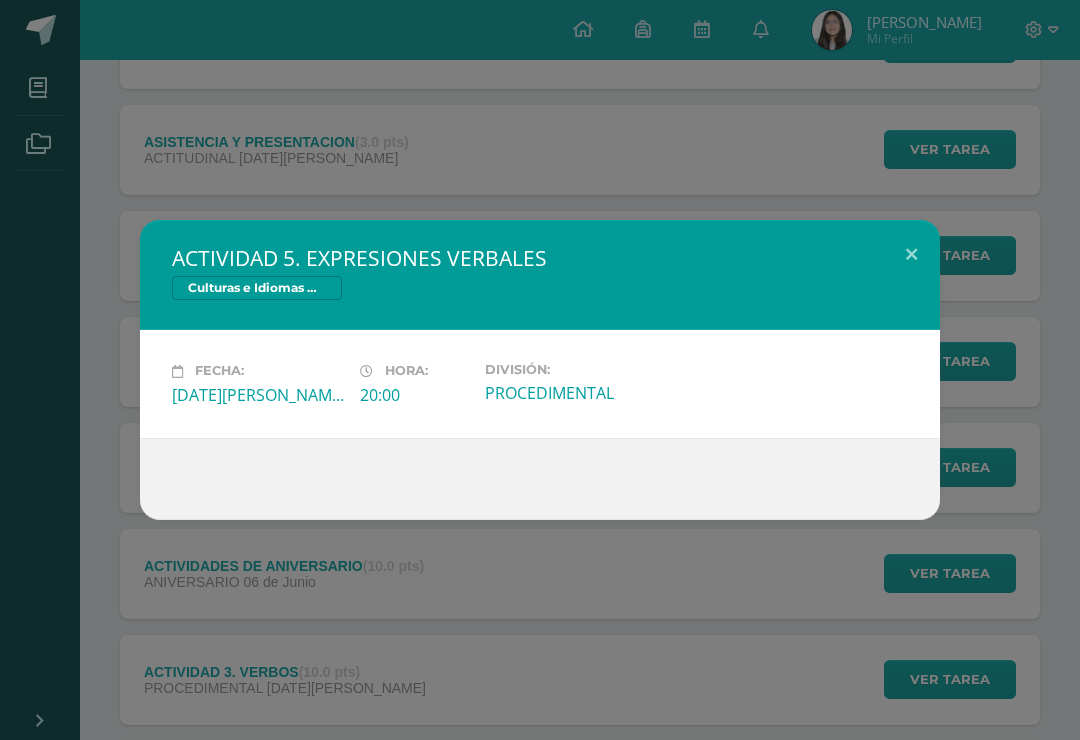 click at bounding box center [911, 254] 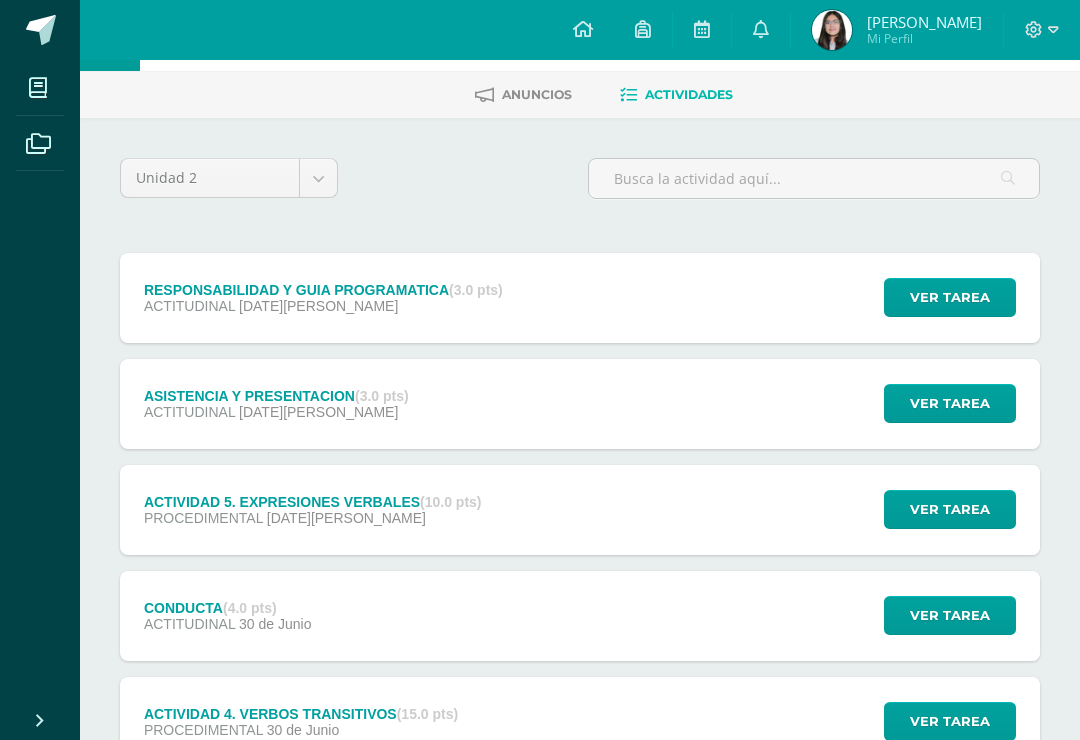 scroll, scrollTop: 0, scrollLeft: 0, axis: both 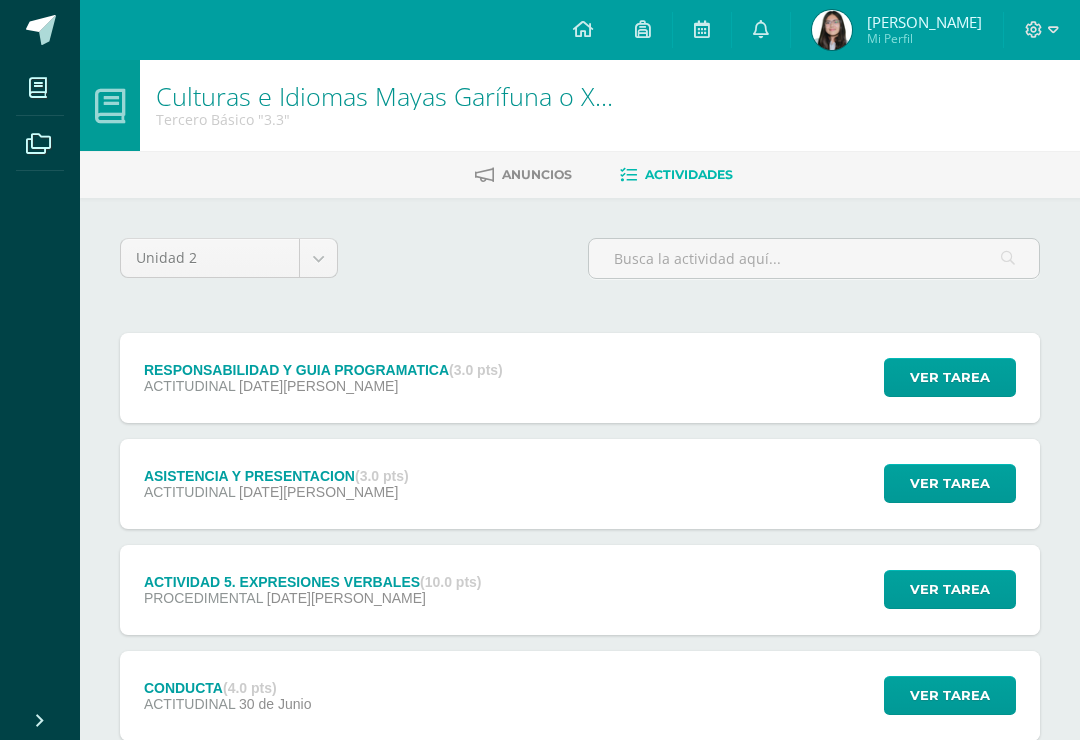 click at bounding box center [38, 87] 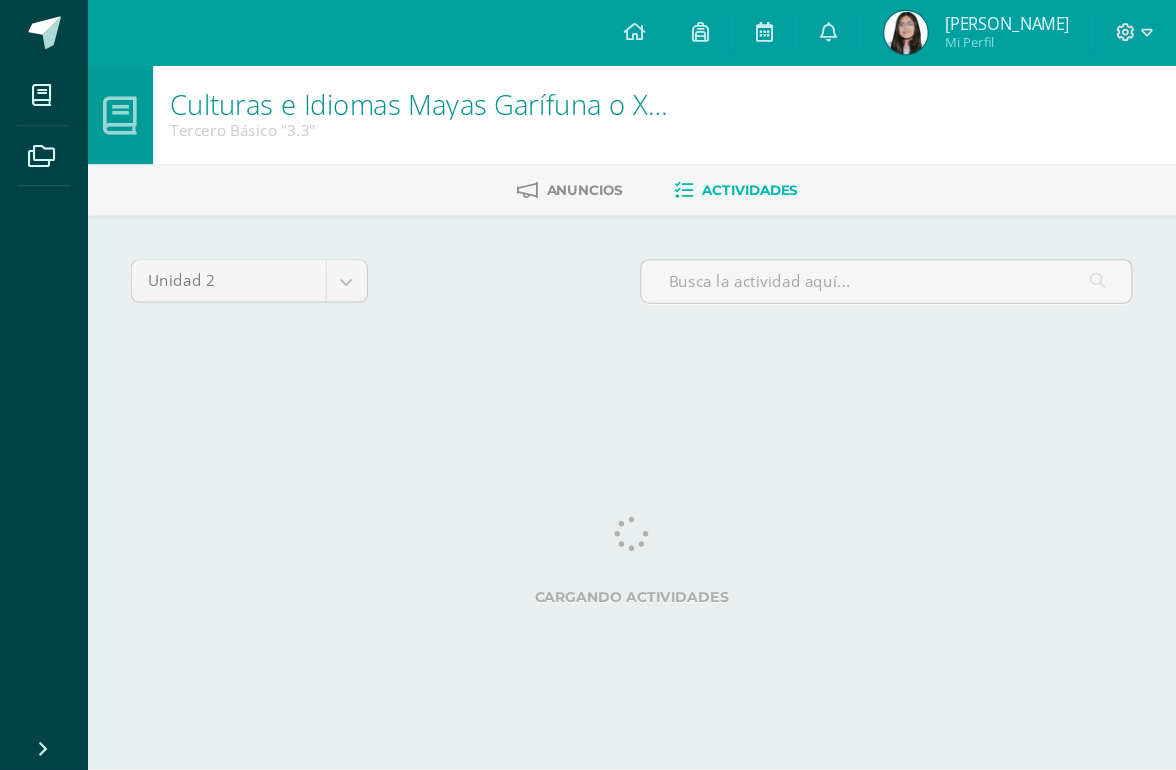 scroll, scrollTop: 0, scrollLeft: 0, axis: both 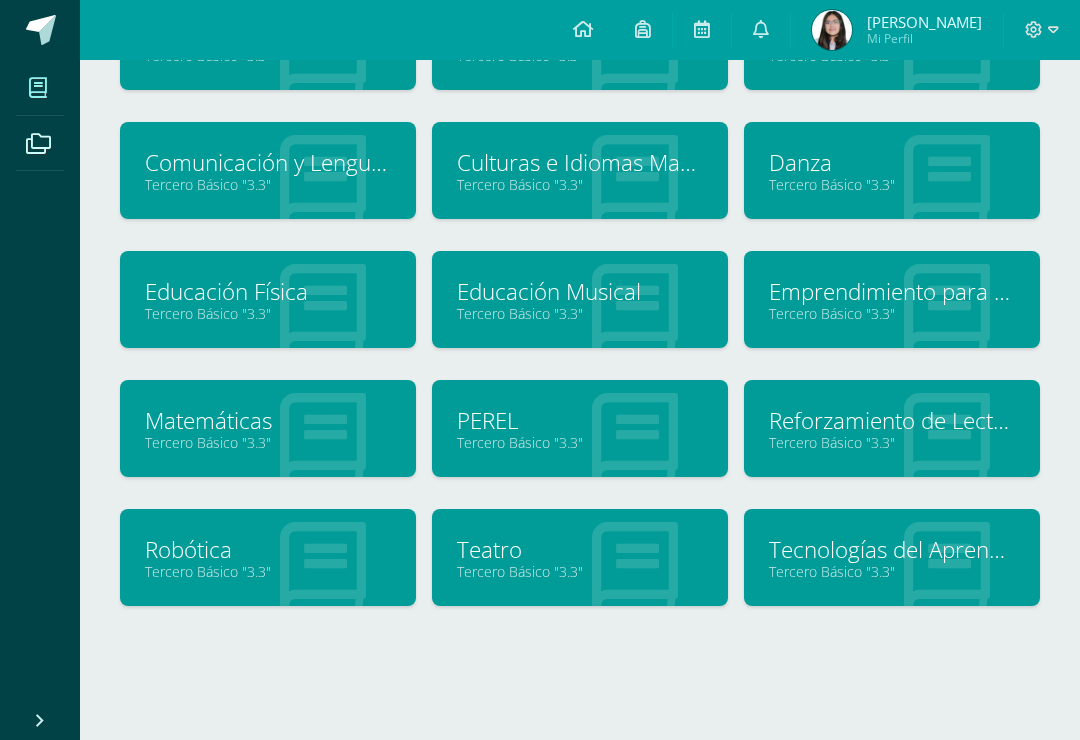 click on "Tercero Básico "3.3"" at bounding box center (268, 442) 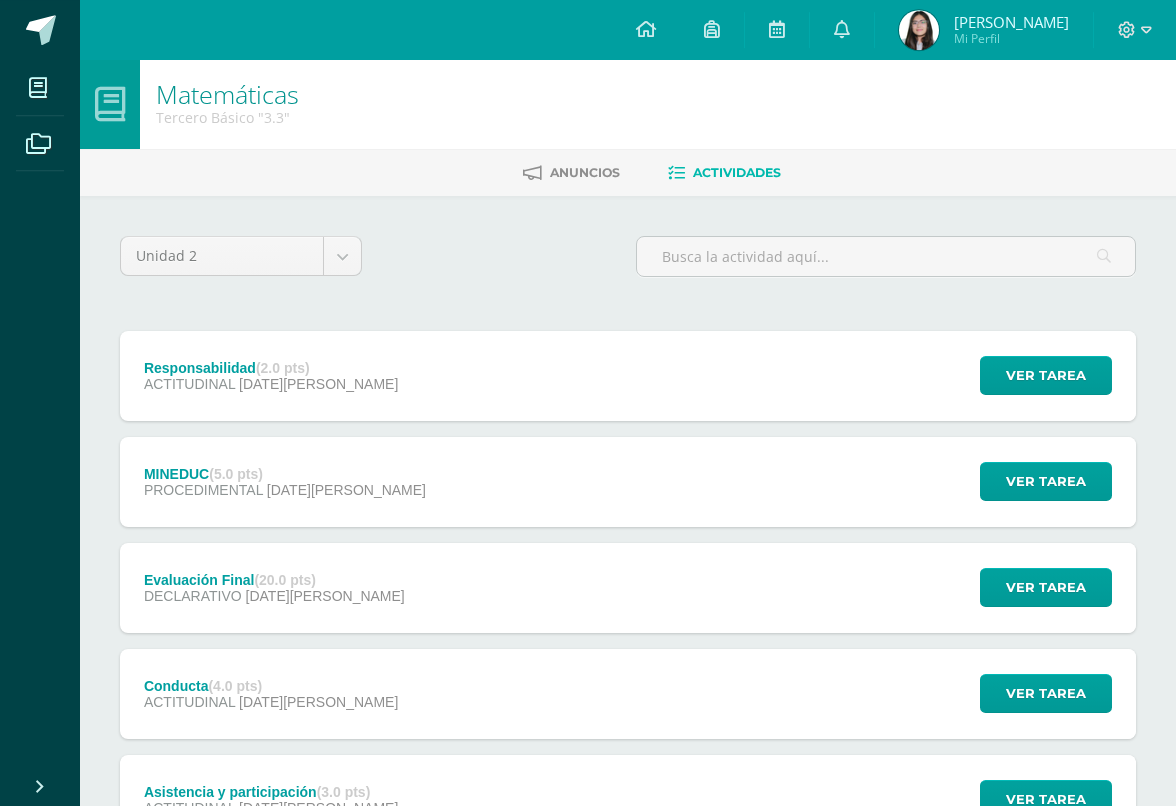 scroll, scrollTop: 0, scrollLeft: 0, axis: both 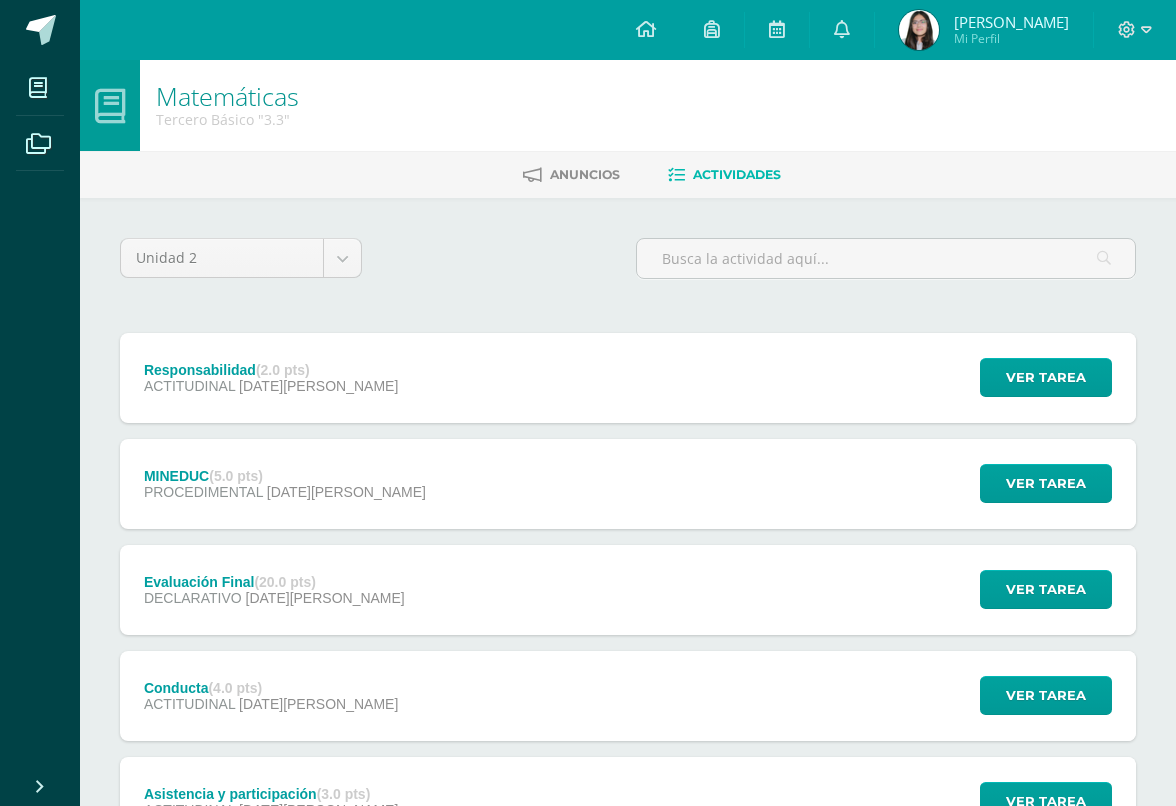 click on "Anuncios" at bounding box center [585, 174] 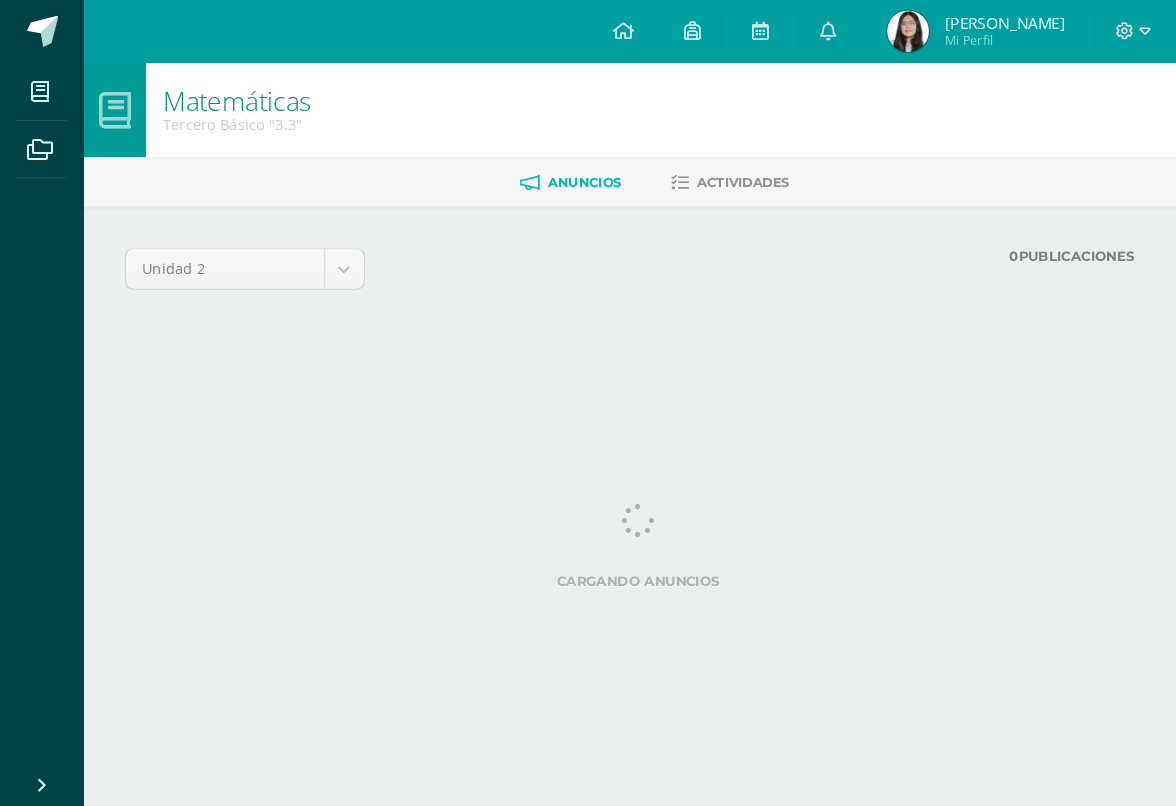 scroll, scrollTop: 0, scrollLeft: 0, axis: both 